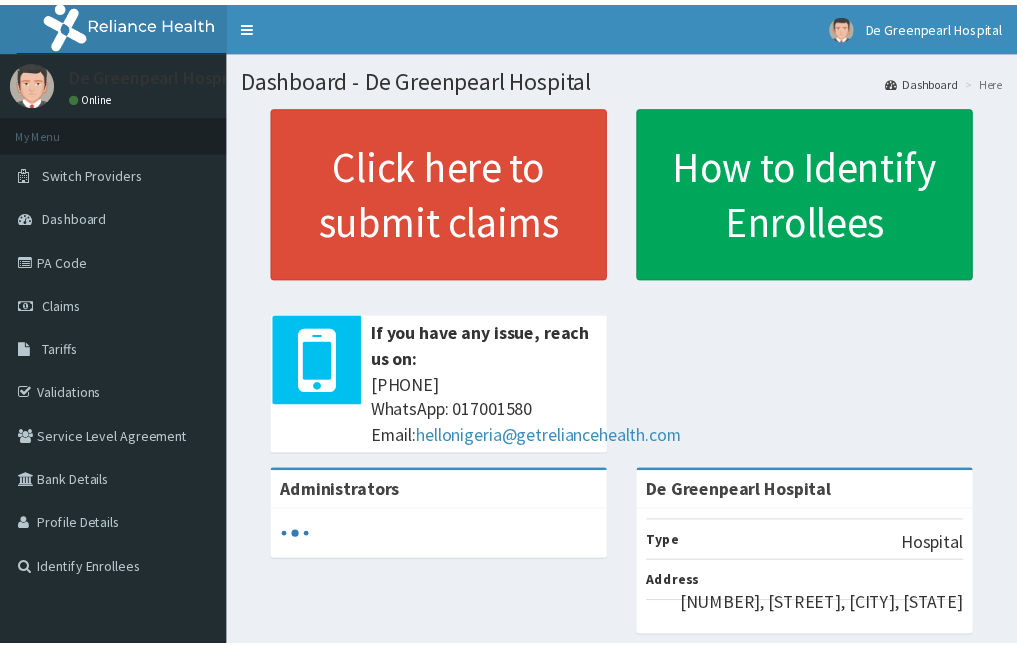 scroll, scrollTop: 0, scrollLeft: 0, axis: both 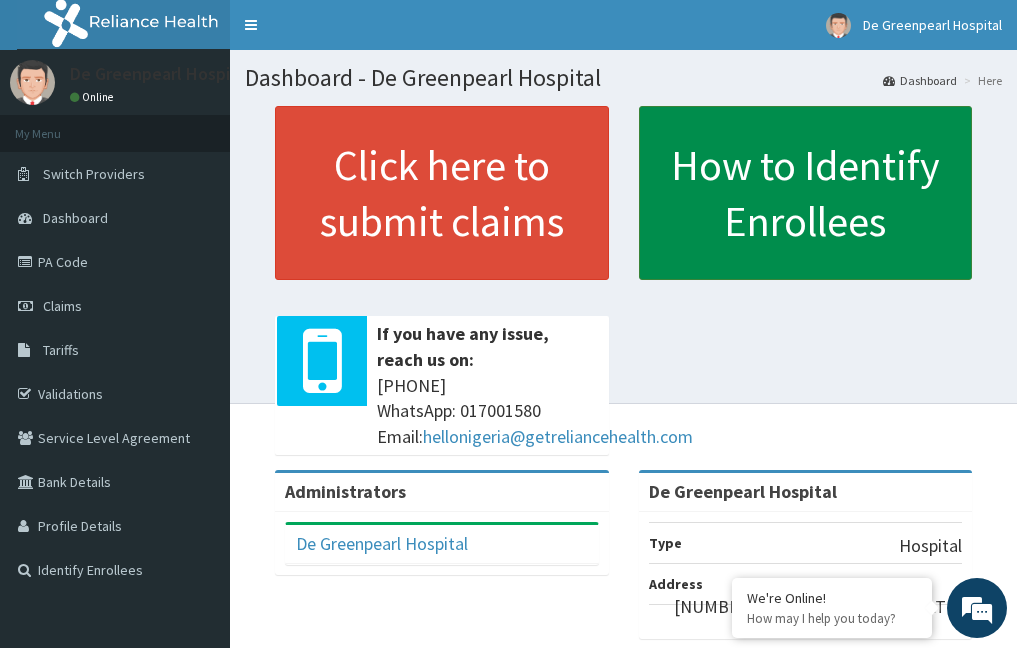 click on "How to Identify Enrollees" at bounding box center [806, 193] 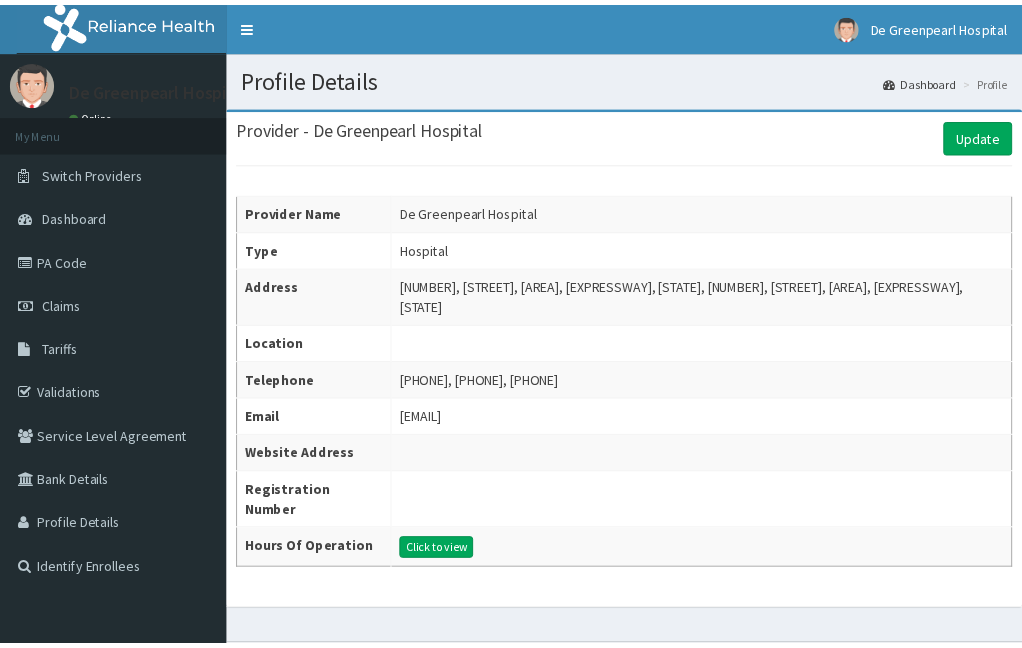 scroll, scrollTop: 0, scrollLeft: 0, axis: both 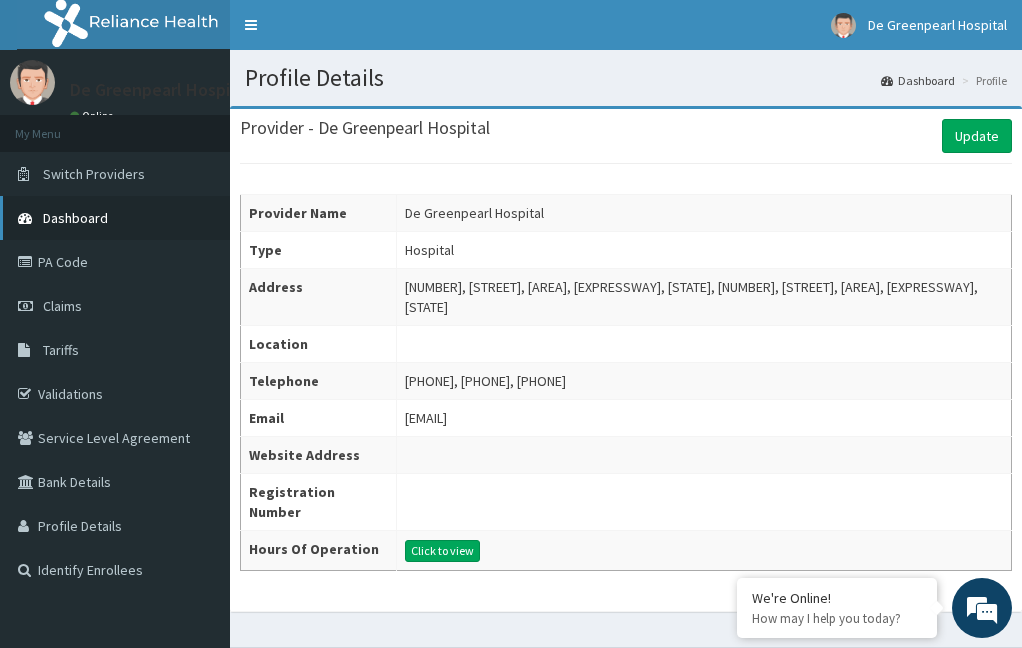 click on "Dashboard" at bounding box center [115, 218] 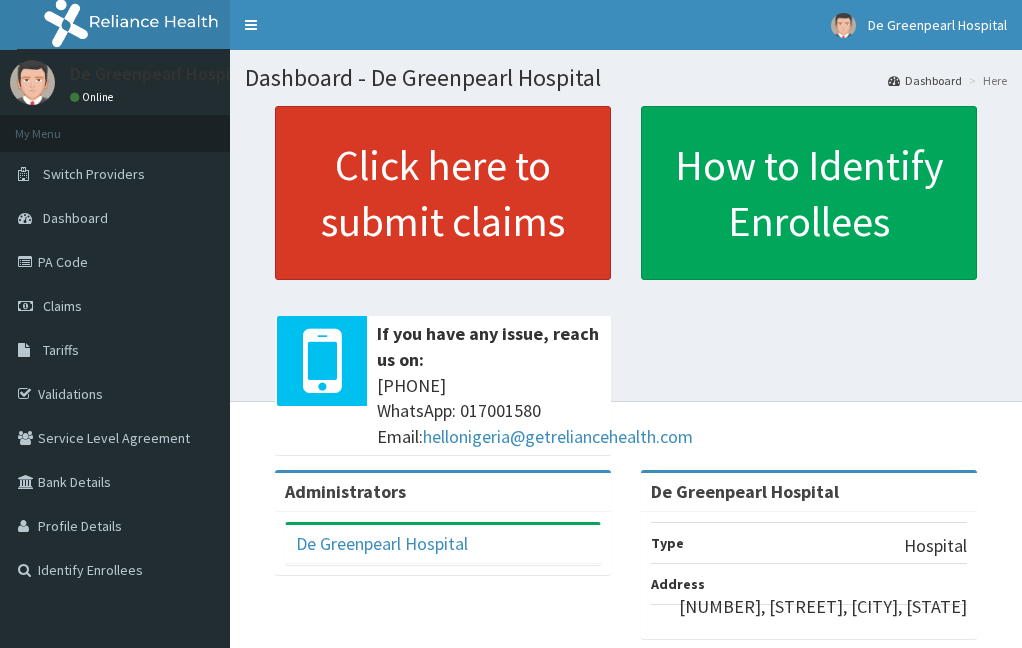 scroll, scrollTop: 0, scrollLeft: 0, axis: both 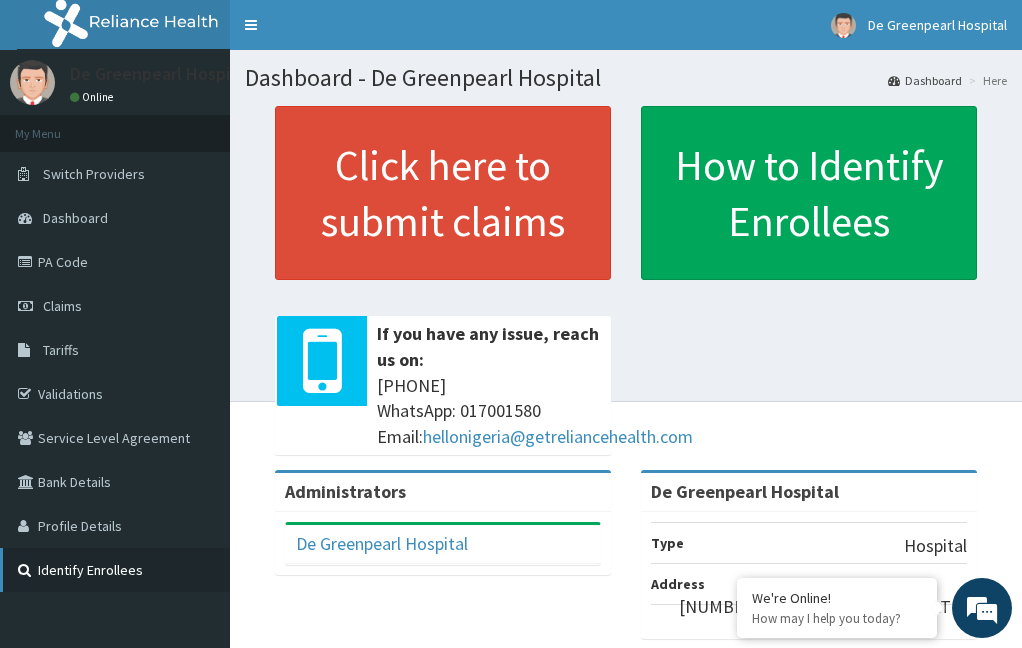 click on "Identify Enrollees" at bounding box center [115, 570] 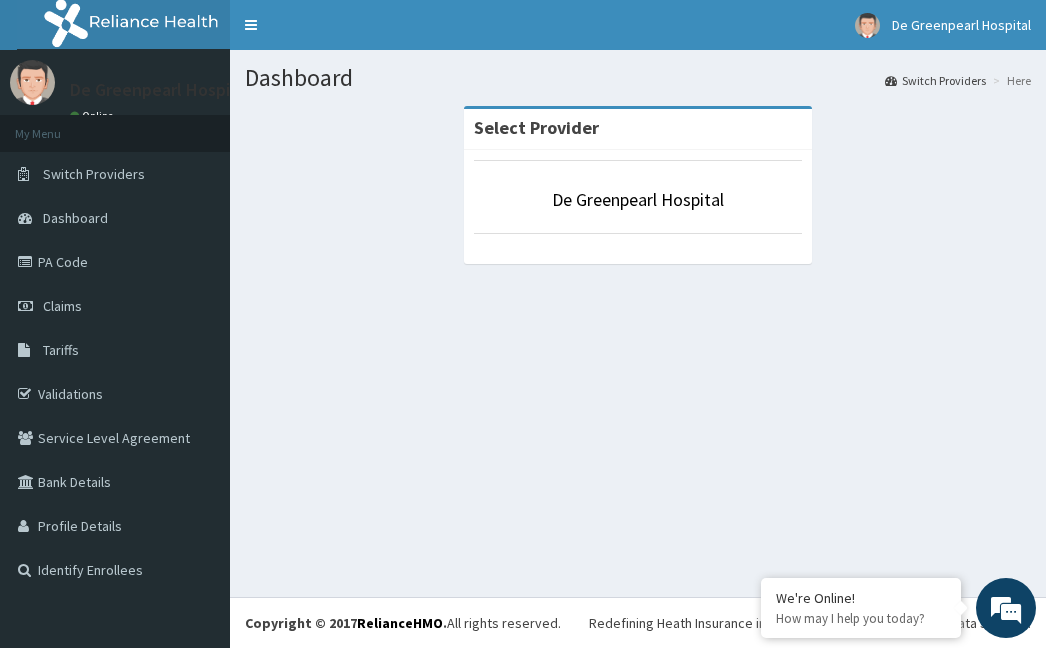 scroll, scrollTop: 0, scrollLeft: 0, axis: both 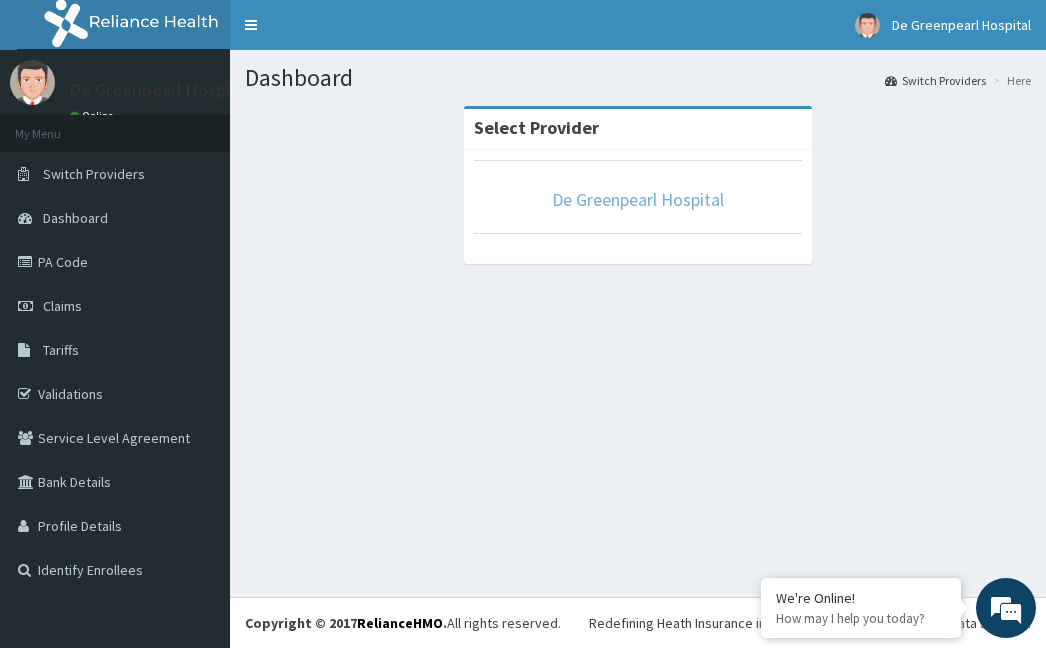 click on "De Greenpearl Hospital" at bounding box center (638, 199) 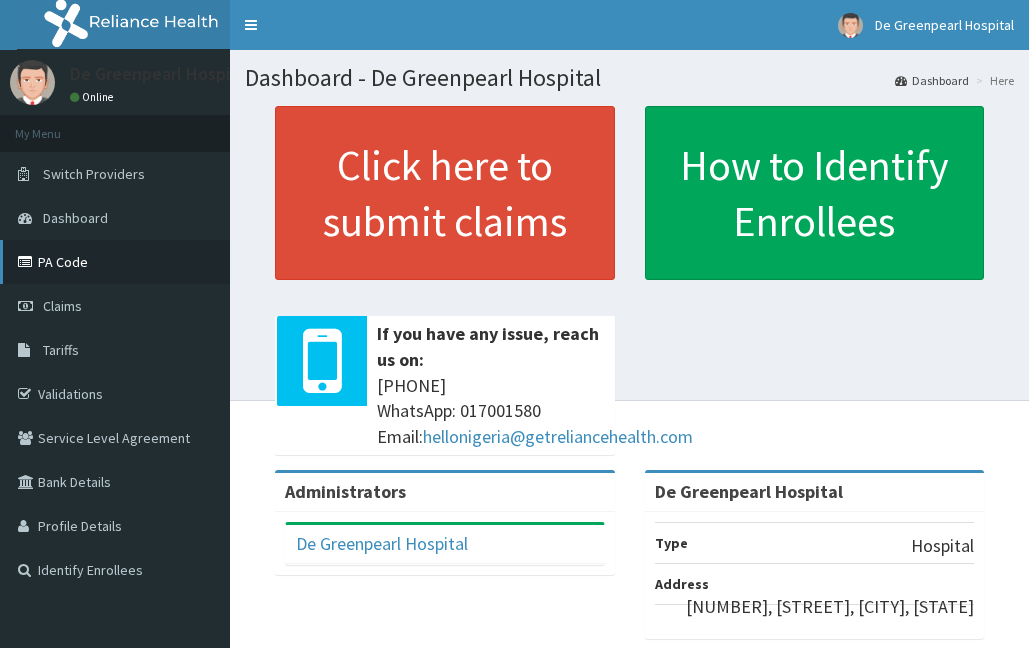 scroll, scrollTop: 0, scrollLeft: 0, axis: both 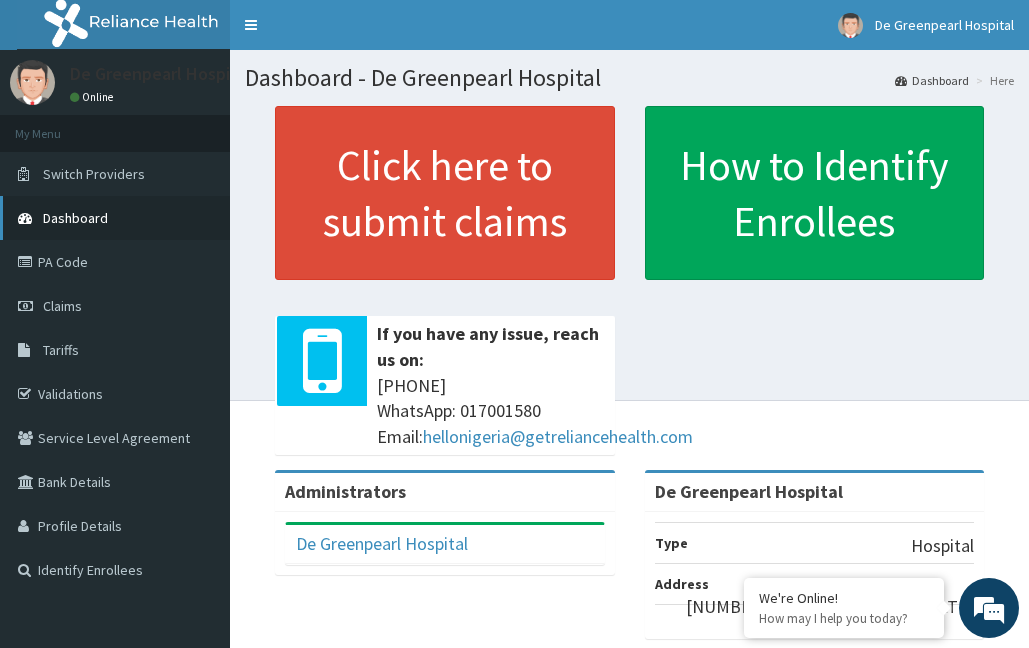 click on "Dashboard" at bounding box center (115, 218) 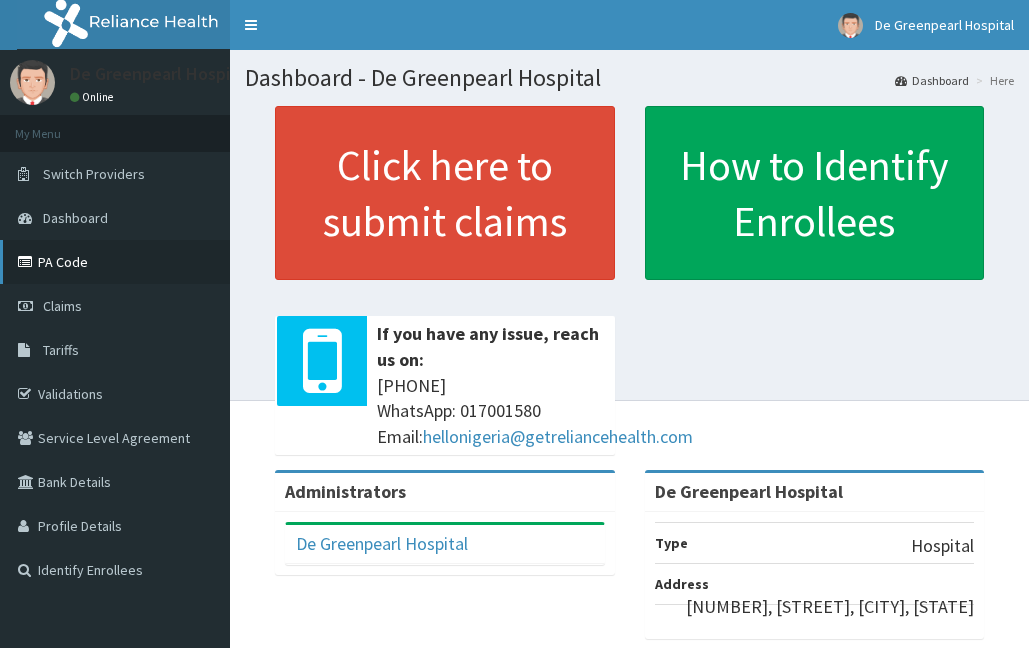 scroll, scrollTop: 0, scrollLeft: 0, axis: both 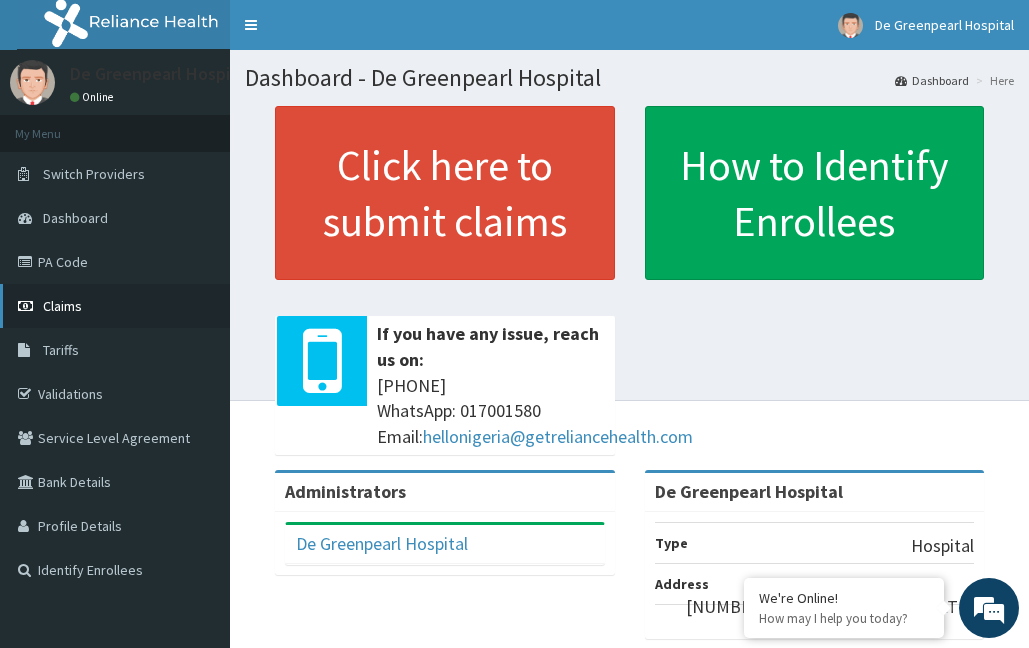 click on "Claims" at bounding box center [115, 306] 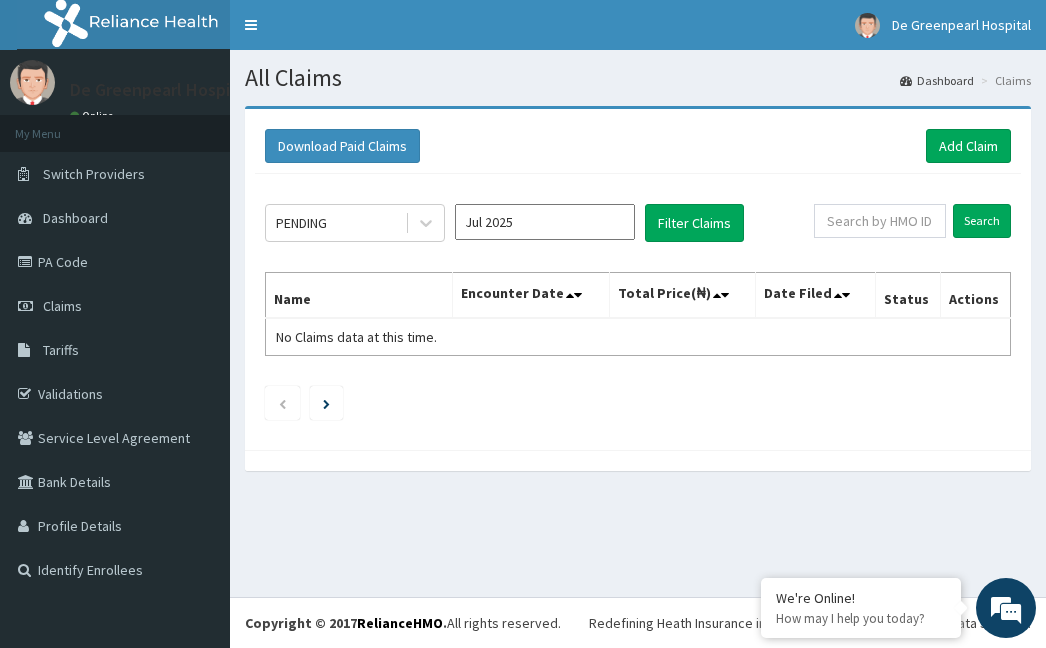 scroll, scrollTop: 0, scrollLeft: 0, axis: both 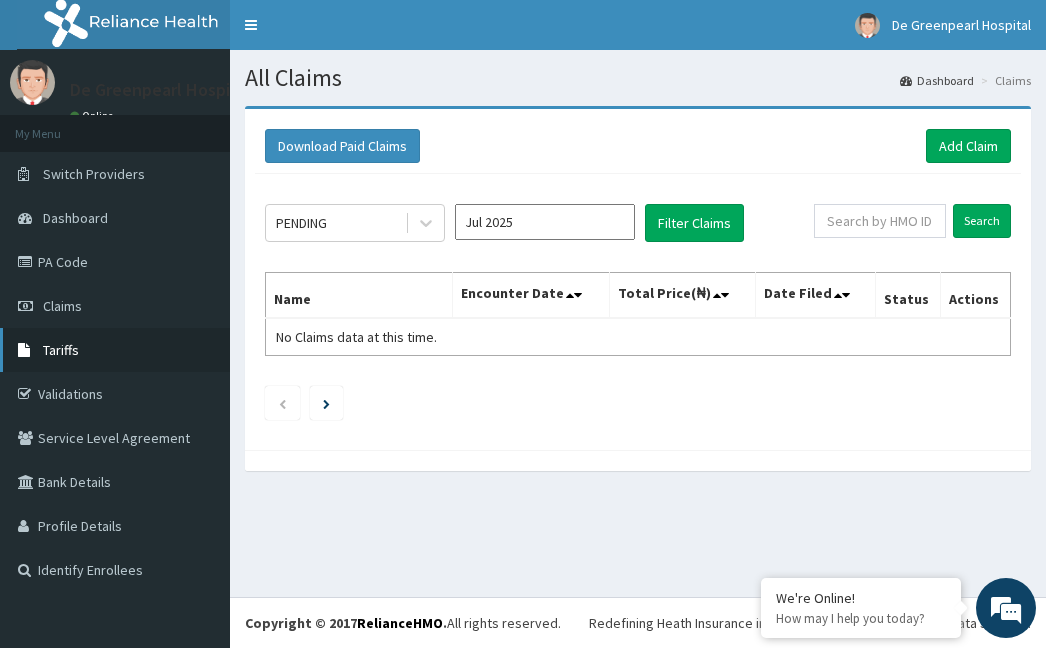 click on "Tariffs" at bounding box center [61, 350] 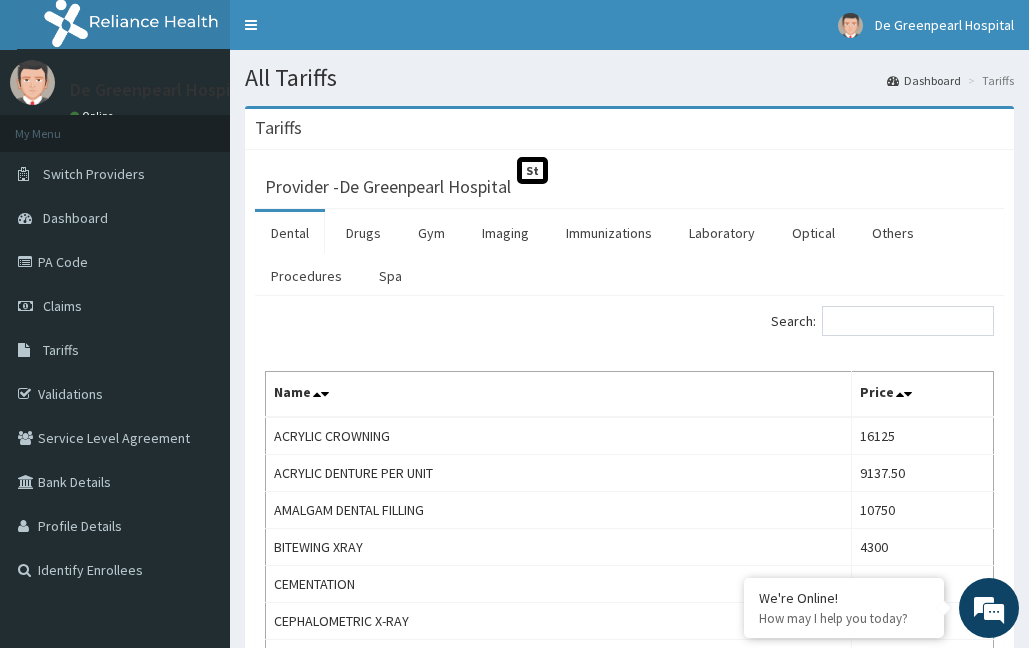 scroll, scrollTop: 0, scrollLeft: 0, axis: both 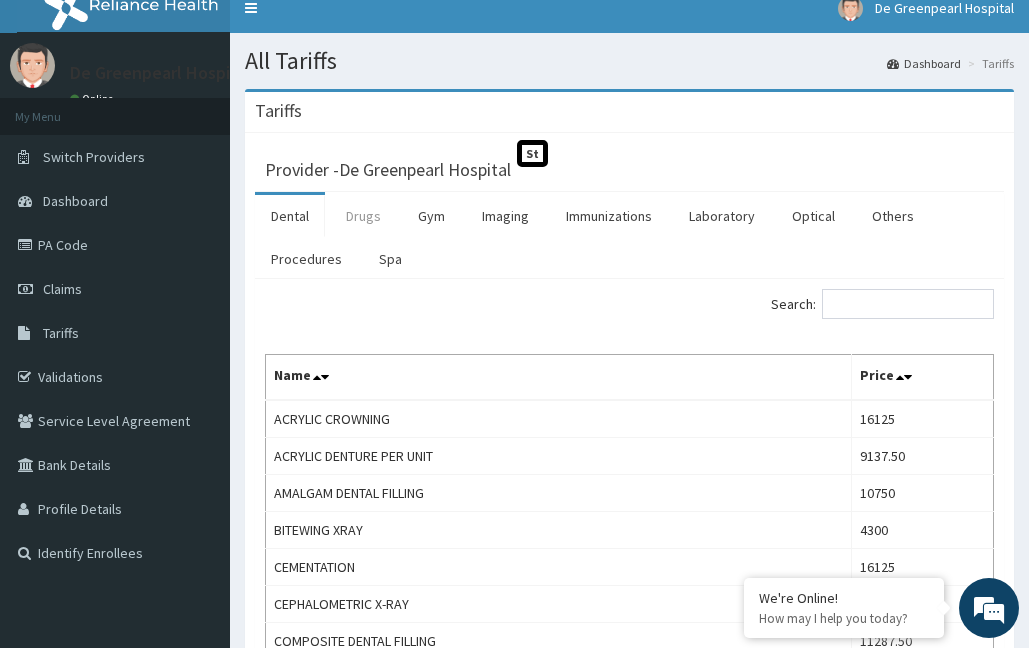click on "Drugs" at bounding box center (363, 216) 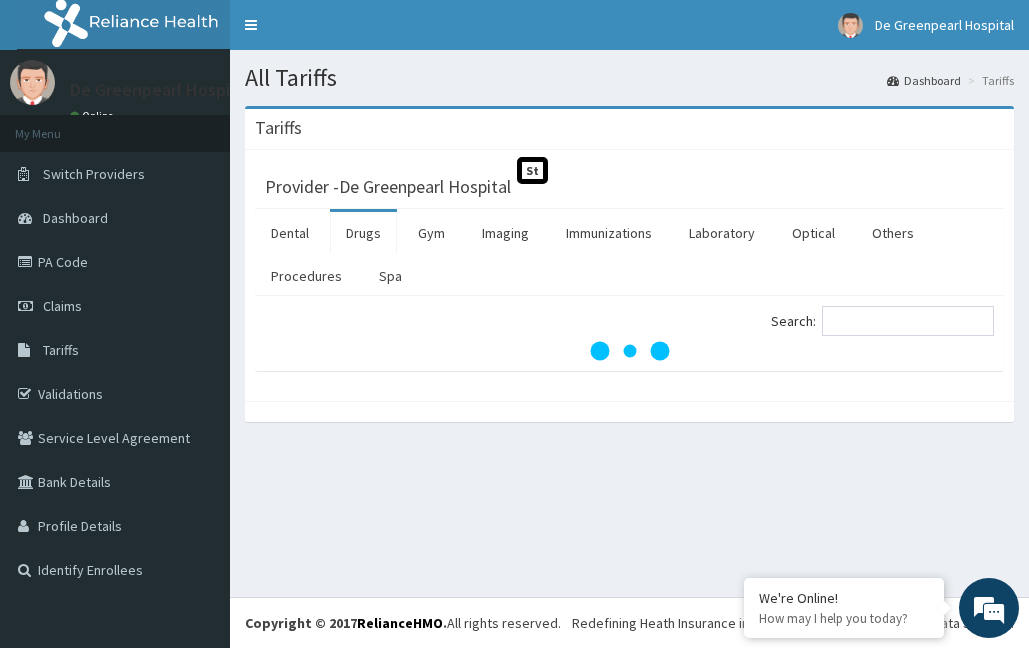 scroll, scrollTop: 0, scrollLeft: 0, axis: both 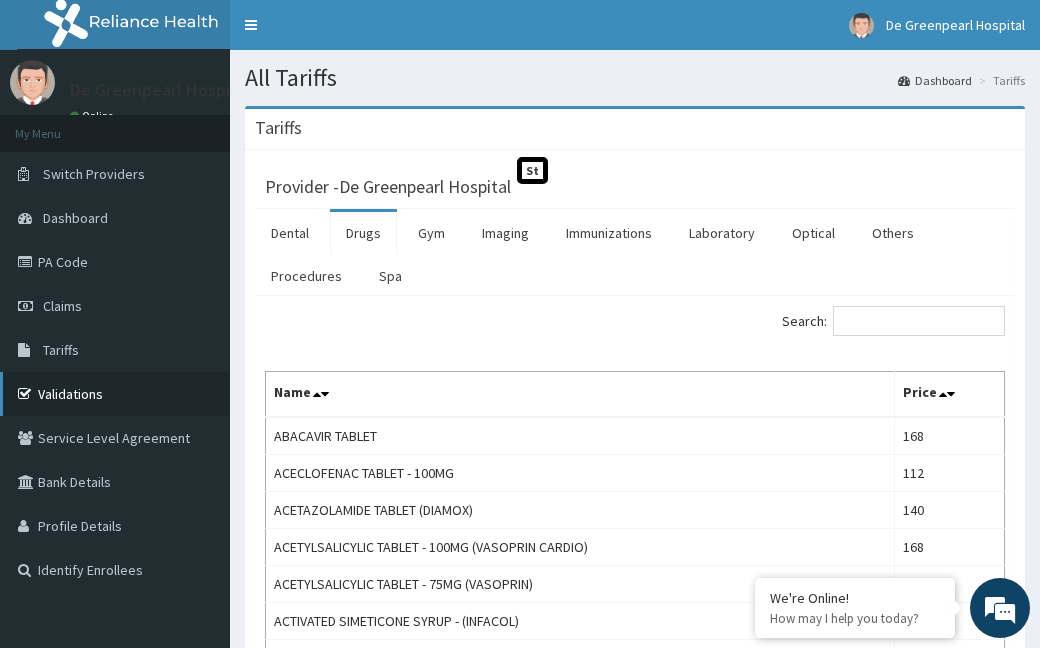 click on "Validations" at bounding box center [115, 394] 